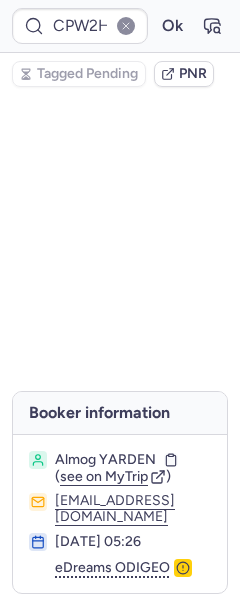 scroll, scrollTop: 0, scrollLeft: 0, axis: both 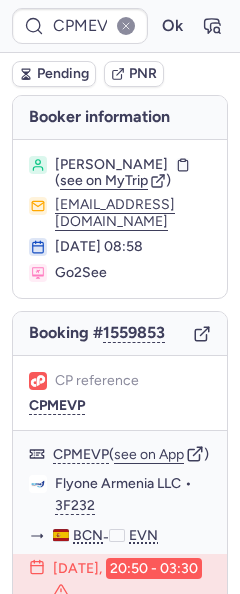 type on "CPW2HW" 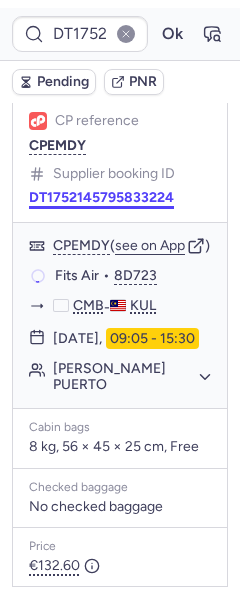 scroll, scrollTop: 200, scrollLeft: 0, axis: vertical 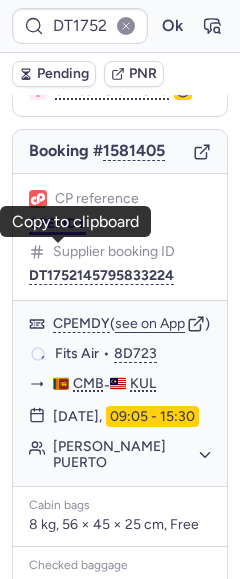 click on "CPEMDY" at bounding box center [57, 224] 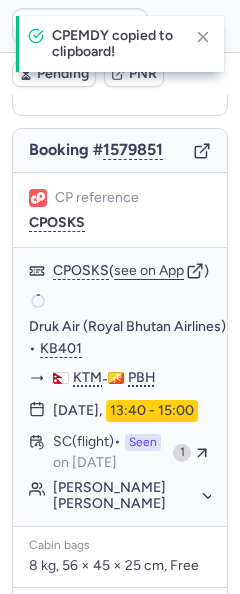 scroll, scrollTop: 200, scrollLeft: 0, axis: vertical 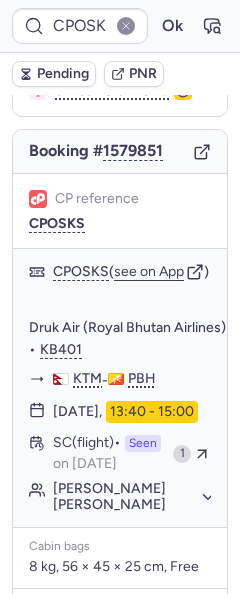 type on "CPEMDY" 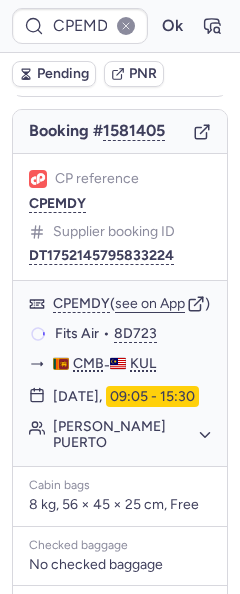 scroll, scrollTop: 217, scrollLeft: 0, axis: vertical 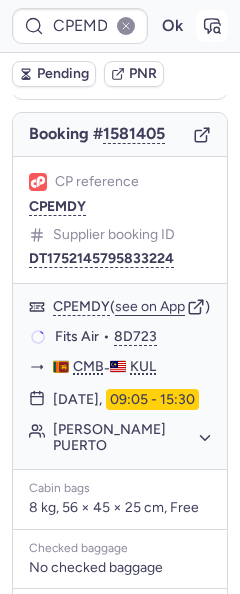 click at bounding box center [212, 26] 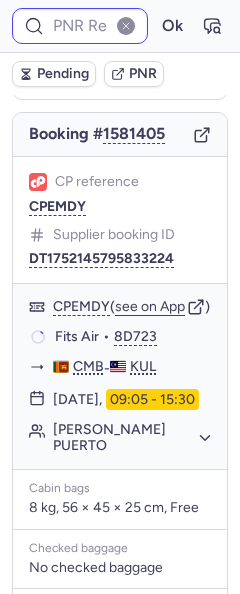 type on "CPEMDY" 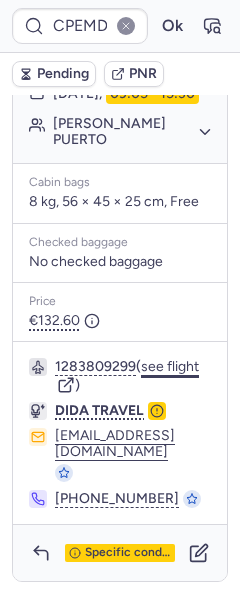 scroll, scrollTop: 606, scrollLeft: 0, axis: vertical 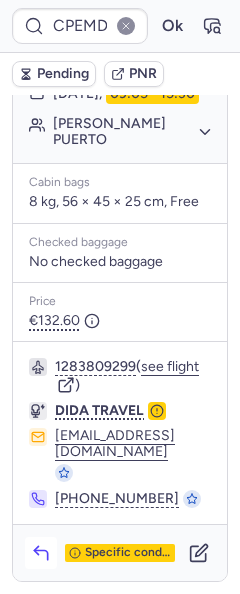 click at bounding box center (41, 553) 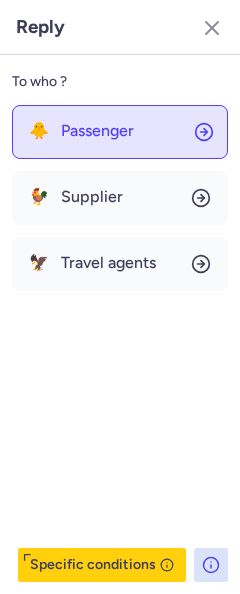 click on "🐥 Passenger" 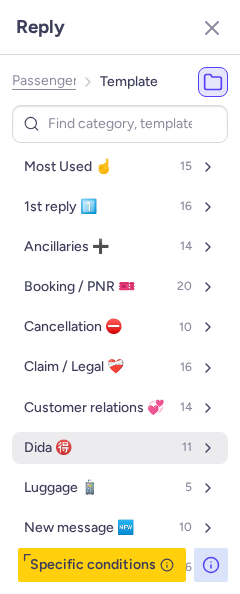 click on "Dida 🉐 11" at bounding box center (120, 448) 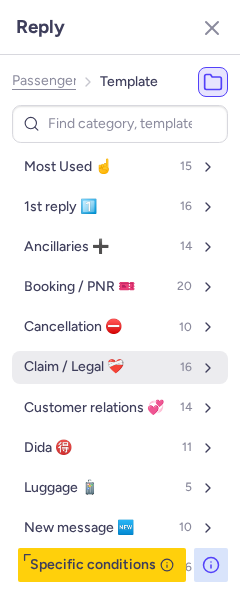 select on "en" 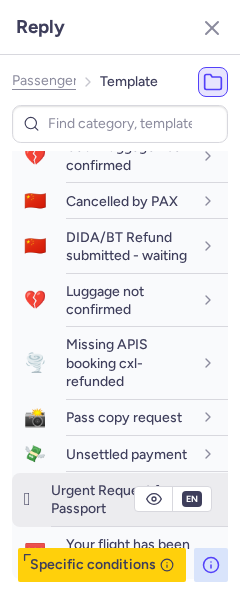 scroll, scrollTop: 400, scrollLeft: 0, axis: vertical 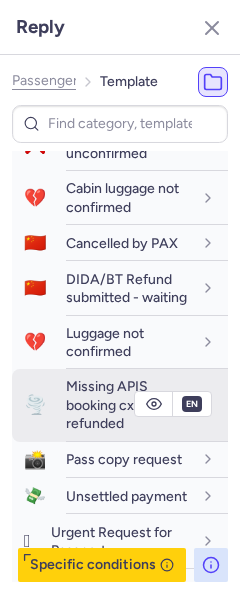 click on "Missing APIS booking cxl-refunded" at bounding box center [107, 405] 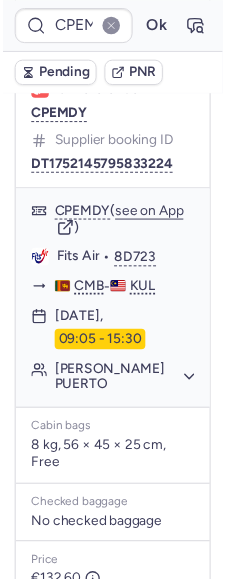 scroll, scrollTop: 241, scrollLeft: 0, axis: vertical 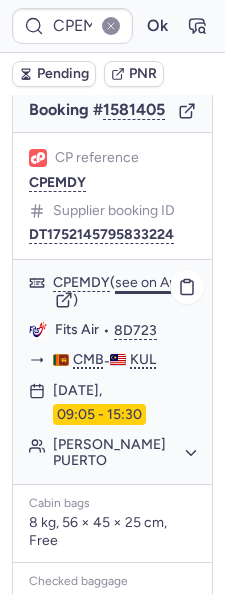 click on "see on App" 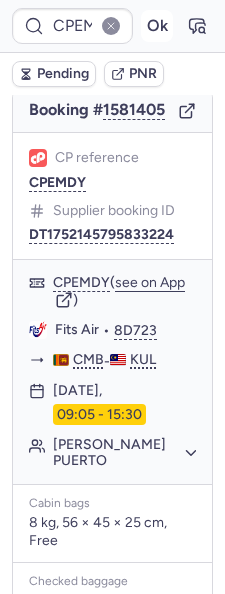 click on "Ok" at bounding box center (157, 26) 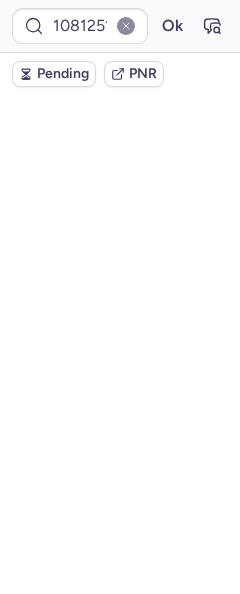 scroll, scrollTop: 281, scrollLeft: 0, axis: vertical 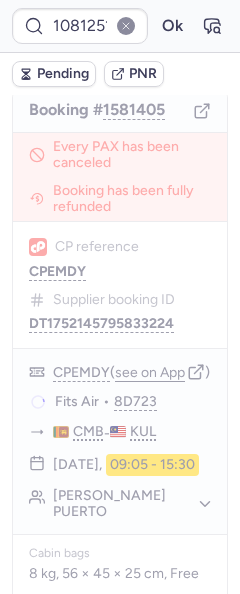 type on "10812514111066" 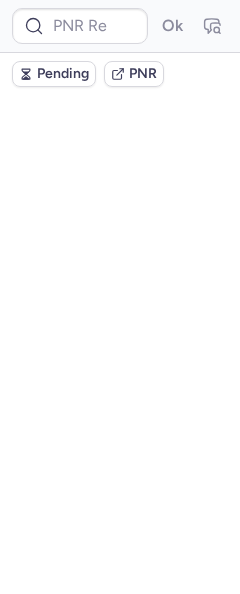 scroll, scrollTop: 0, scrollLeft: 0, axis: both 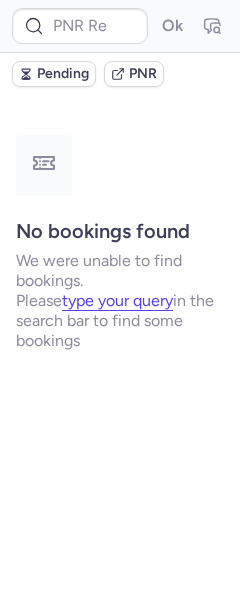 type on "DT1749220016237045" 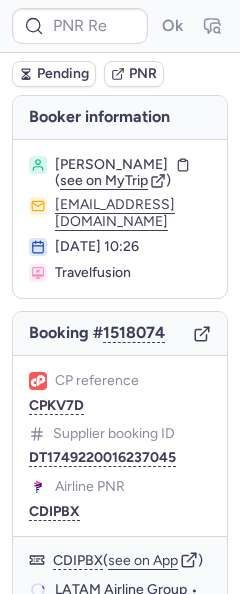 type on "DT1749661250876069" 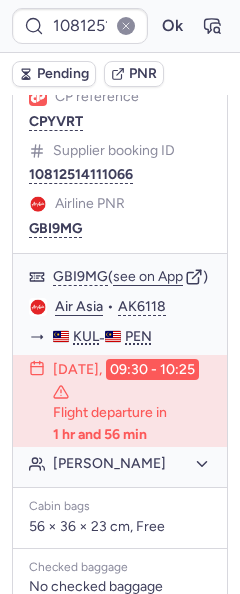 scroll, scrollTop: 582, scrollLeft: 0, axis: vertical 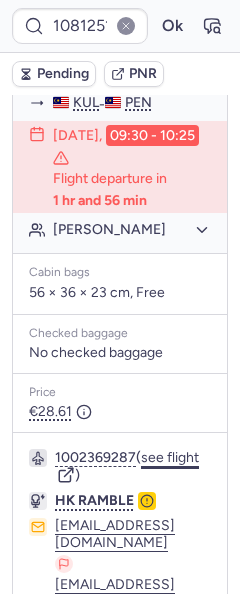 click on "see flight" 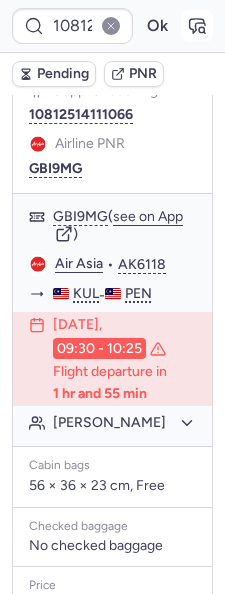 scroll, scrollTop: 400, scrollLeft: 0, axis: vertical 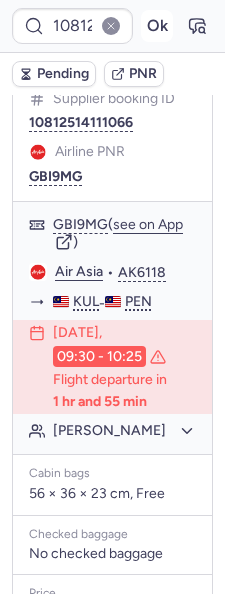 click on "Ok" at bounding box center (157, 26) 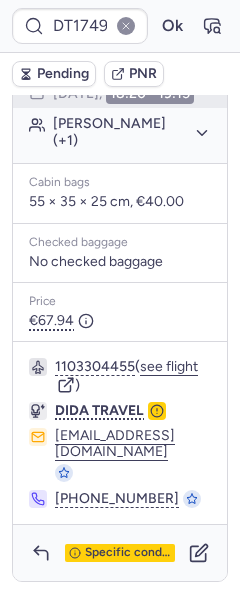 scroll, scrollTop: 599, scrollLeft: 0, axis: vertical 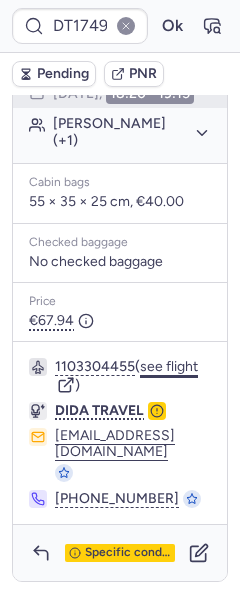 click on "see flight" 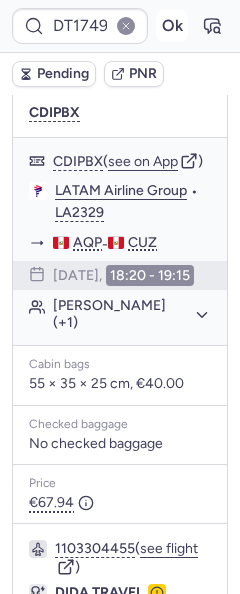 click on "Ok" at bounding box center (172, 26) 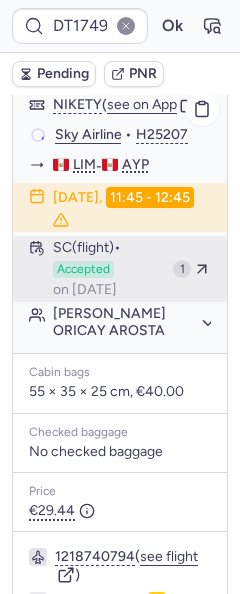 scroll, scrollTop: 691, scrollLeft: 0, axis: vertical 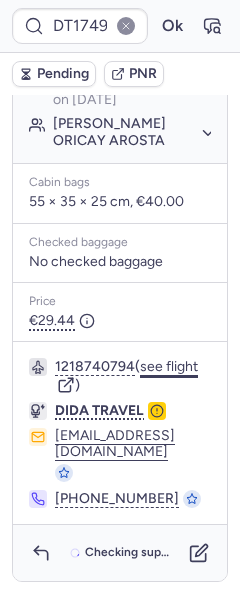 click on "see flight" 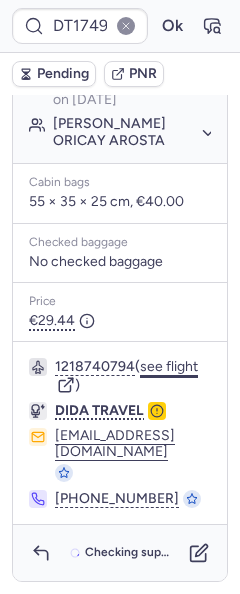 scroll, scrollTop: 712, scrollLeft: 0, axis: vertical 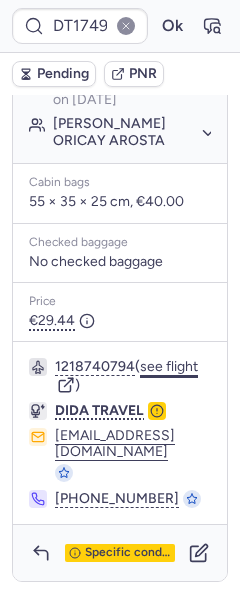 click on "see flight" 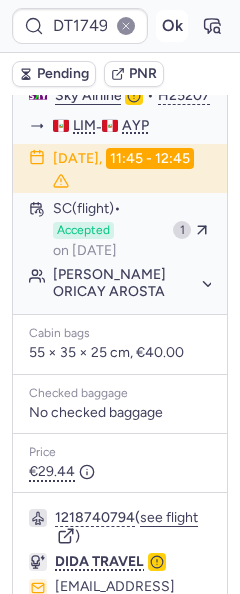 click on "Ok" at bounding box center (172, 26) 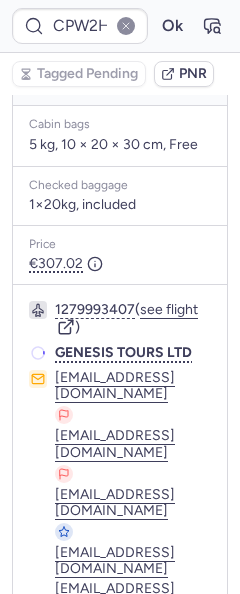 scroll, scrollTop: 512, scrollLeft: 0, axis: vertical 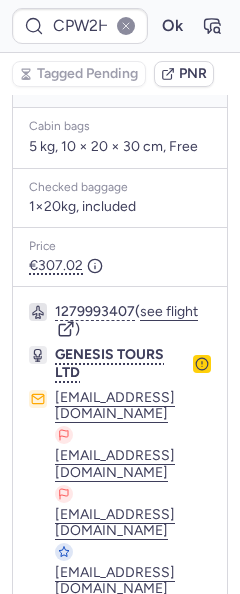 type on "CPJPWC" 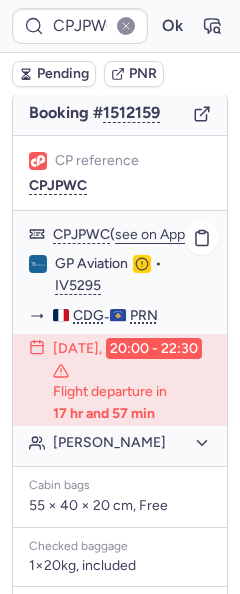 scroll, scrollTop: 200, scrollLeft: 0, axis: vertical 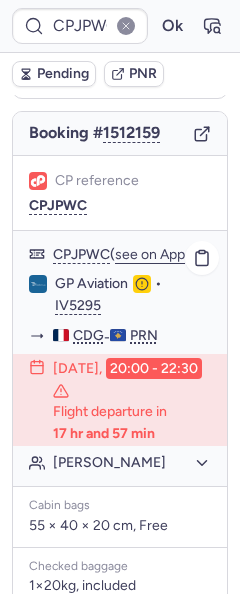 click 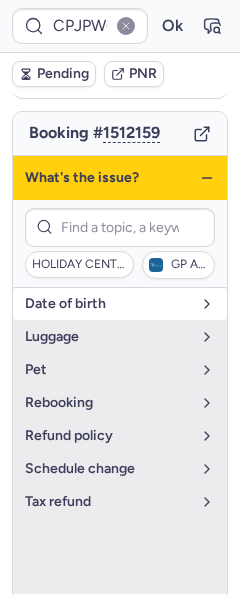 click on "date of birth" at bounding box center [108, 304] 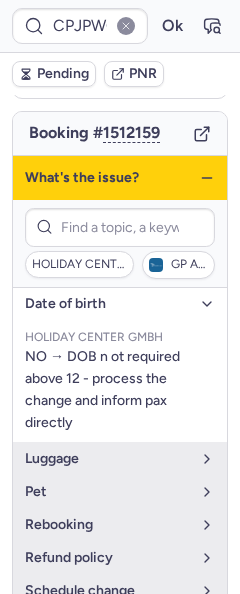 click 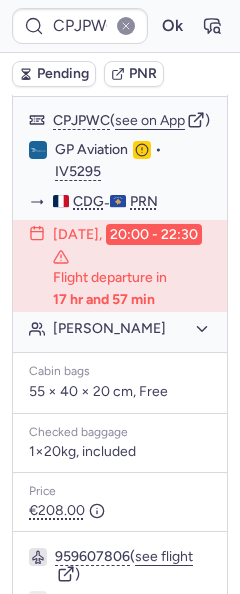 scroll, scrollTop: 600, scrollLeft: 0, axis: vertical 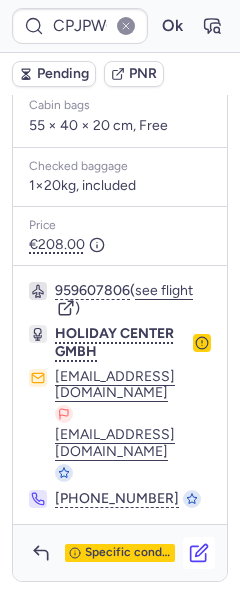 click 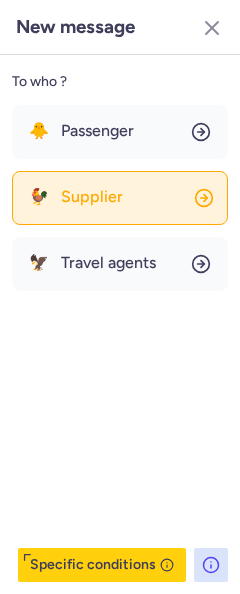 click on "Supplier" at bounding box center (92, 197) 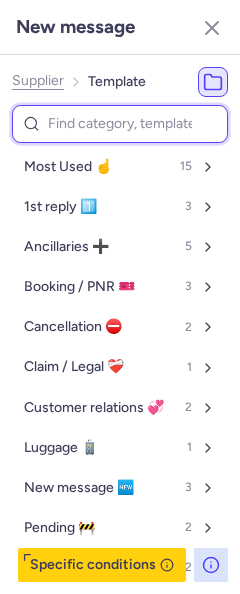 drag, startPoint x: 99, startPoint y: 140, endPoint x: 98, endPoint y: 130, distance: 10.049875 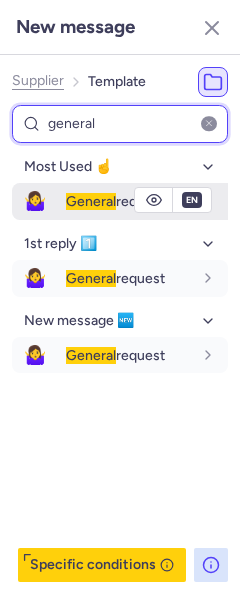 type on "general" 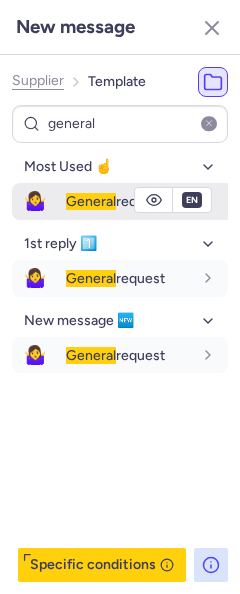 click on "General" at bounding box center [91, 201] 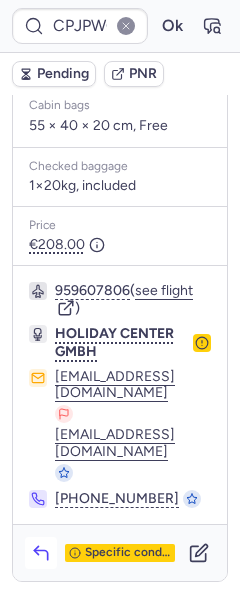 click 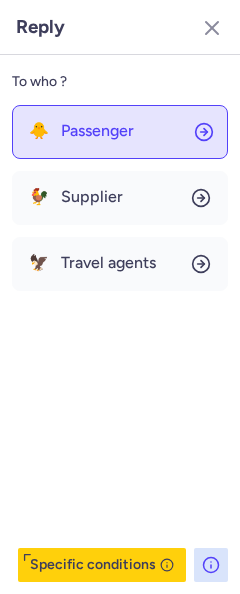 click on "🐥 Passenger" 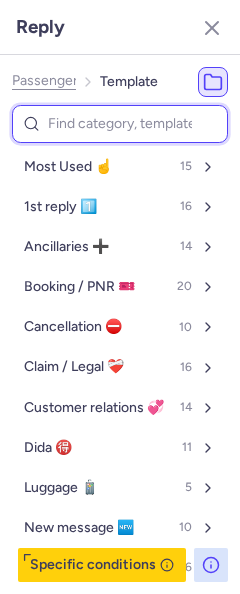 click at bounding box center [120, 124] 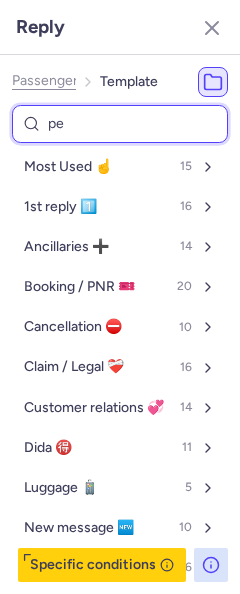type on "pen" 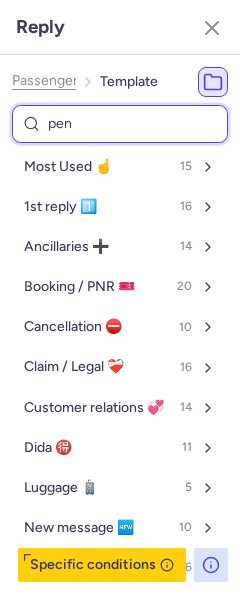 select on "en" 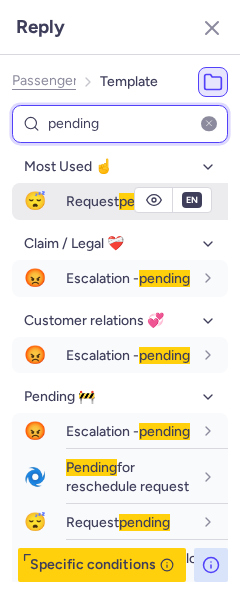 type on "pending" 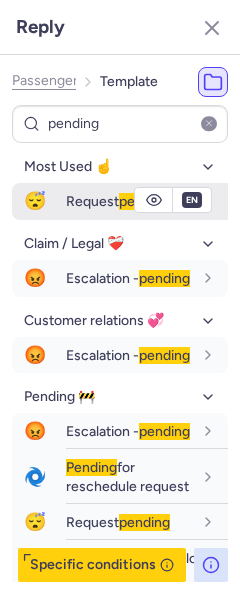click on "Request  pending" at bounding box center (118, 201) 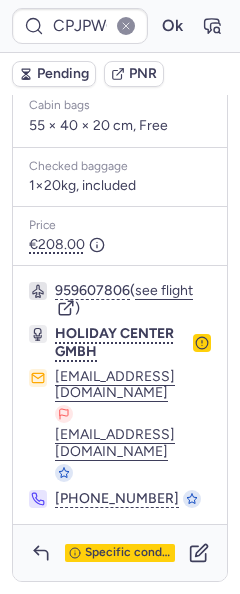 click on "Pending" at bounding box center [63, 74] 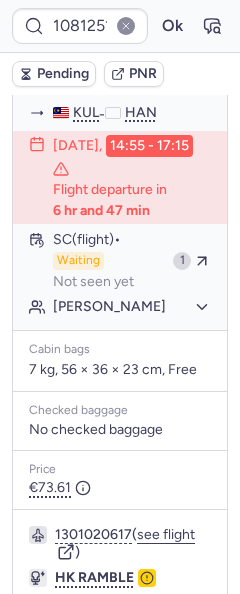 scroll, scrollTop: 500, scrollLeft: 0, axis: vertical 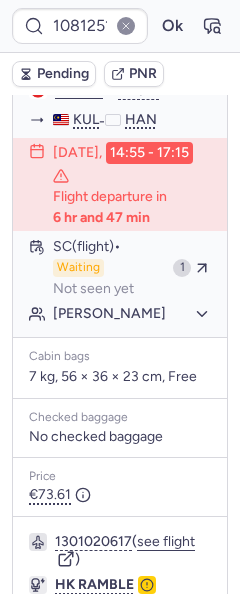 type on "CPJPWC" 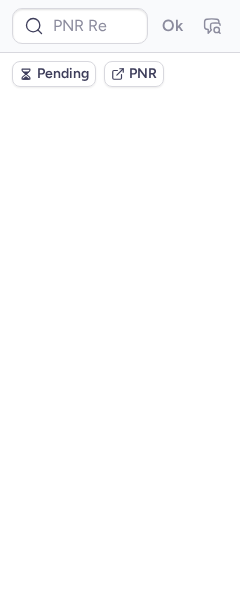 scroll, scrollTop: 0, scrollLeft: 0, axis: both 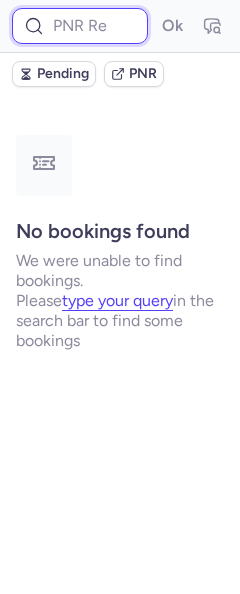 click at bounding box center (80, 26) 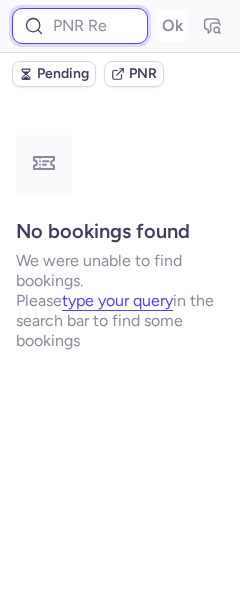 paste on "NHG67N" 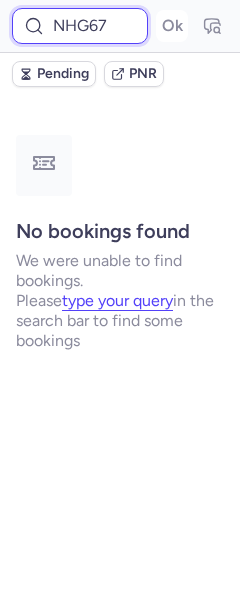 scroll, scrollTop: 0, scrollLeft: 12, axis: horizontal 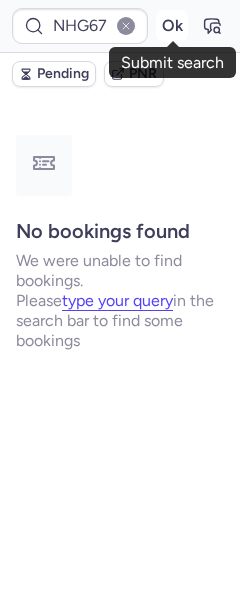 click on "Ok" at bounding box center [172, 26] 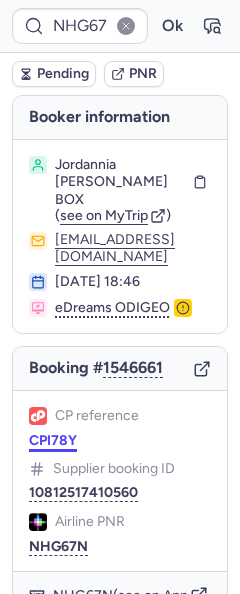 click on "CPI78Y" at bounding box center [53, 441] 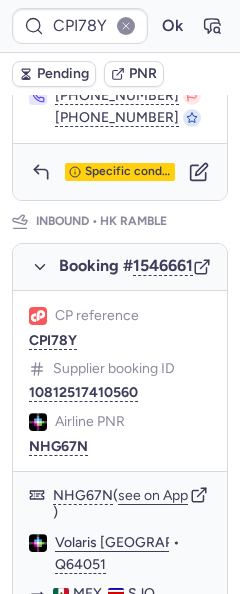 scroll, scrollTop: 1300, scrollLeft: 0, axis: vertical 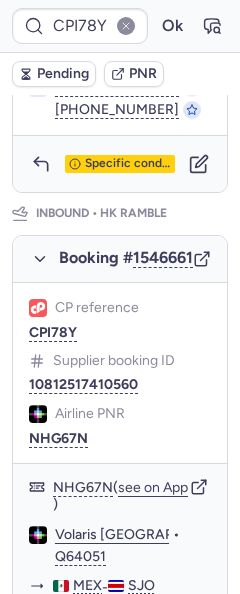 click on "Specific conditions" at bounding box center (120, 164) 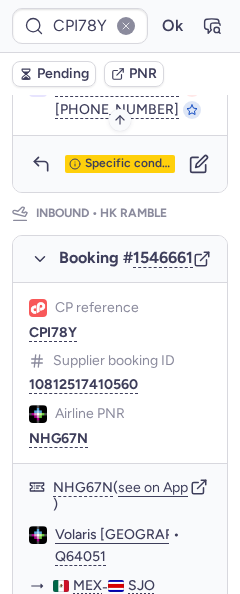 click on "Specific conditions" at bounding box center (120, 164) 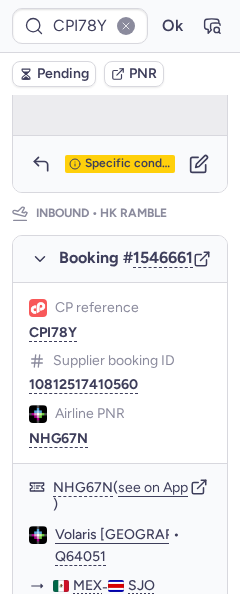 scroll, scrollTop: 384, scrollLeft: 0, axis: vertical 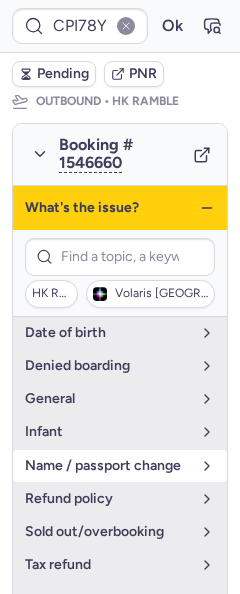 click on "name / passport change" at bounding box center (108, 466) 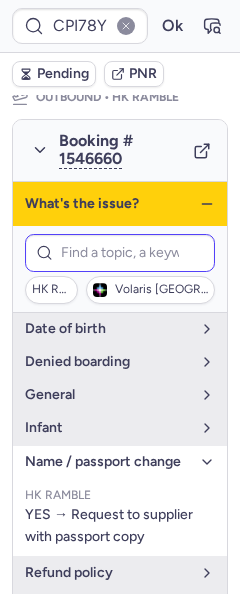 scroll, scrollTop: 384, scrollLeft: 0, axis: vertical 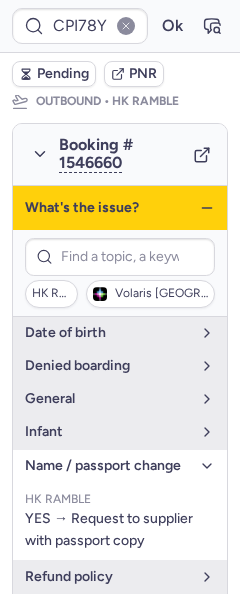 click 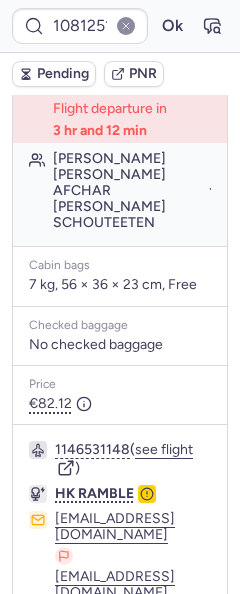 scroll, scrollTop: 684, scrollLeft: 0, axis: vertical 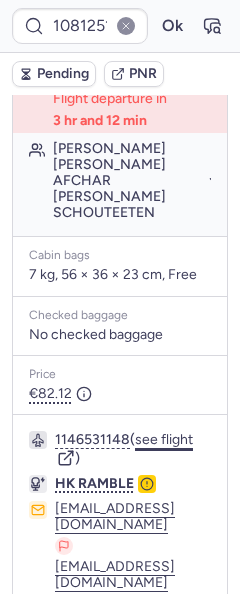 click on "see flight" 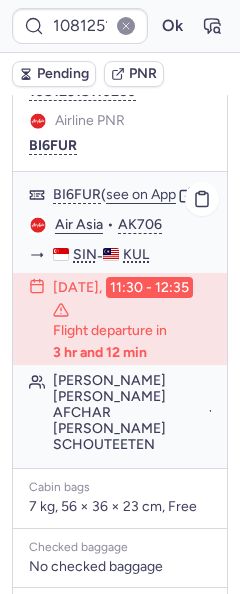 scroll, scrollTop: 384, scrollLeft: 0, axis: vertical 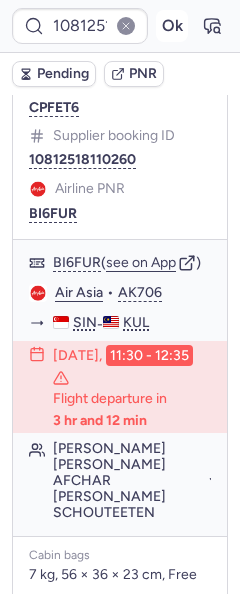 click on "Ok" at bounding box center (172, 26) 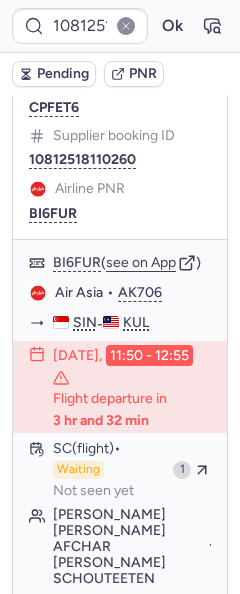 scroll, scrollTop: 384, scrollLeft: 0, axis: vertical 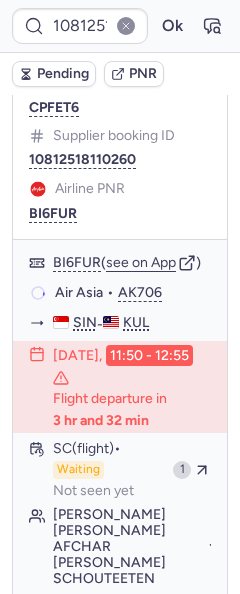 type on "CPJPWC" 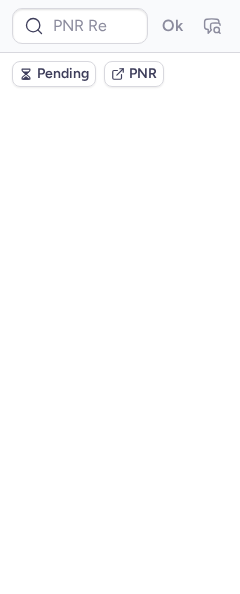 scroll, scrollTop: 0, scrollLeft: 0, axis: both 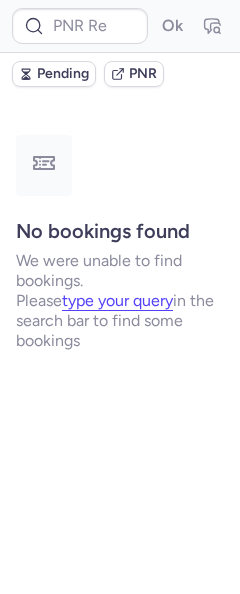 type on "10812518310568" 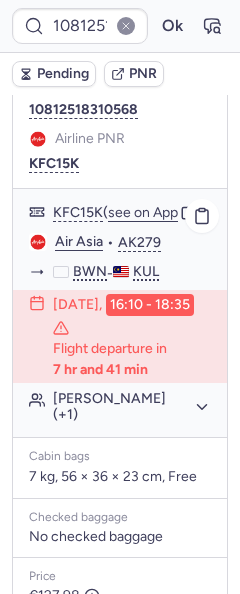 scroll, scrollTop: 600, scrollLeft: 0, axis: vertical 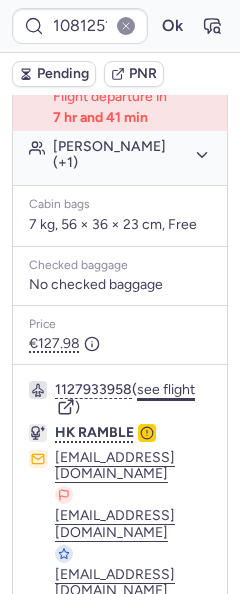 click on "see flight" 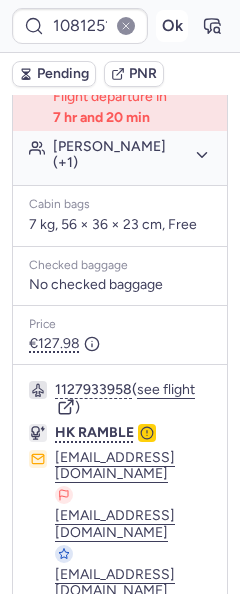 click on "Ok" at bounding box center [172, 26] 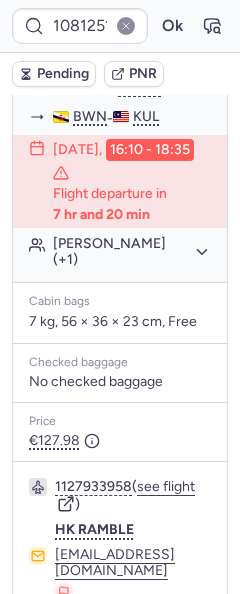 scroll, scrollTop: 500, scrollLeft: 0, axis: vertical 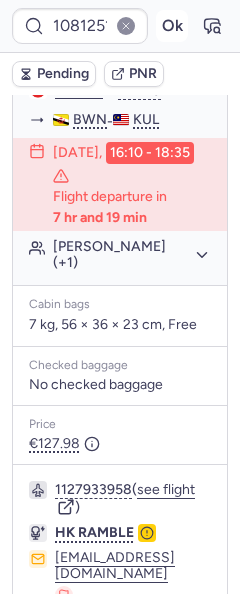 click on "Ok" at bounding box center (172, 26) 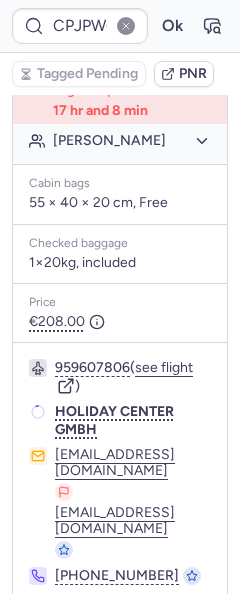 scroll, scrollTop: 500, scrollLeft: 0, axis: vertical 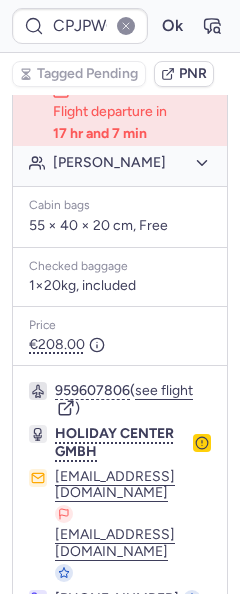 type on "10812516610868" 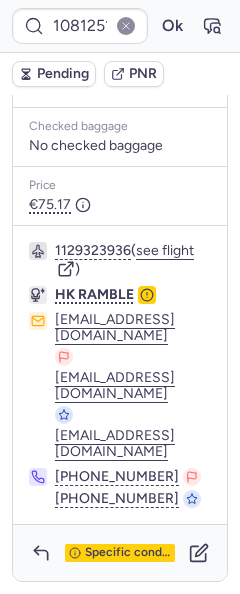 scroll, scrollTop: 729, scrollLeft: 0, axis: vertical 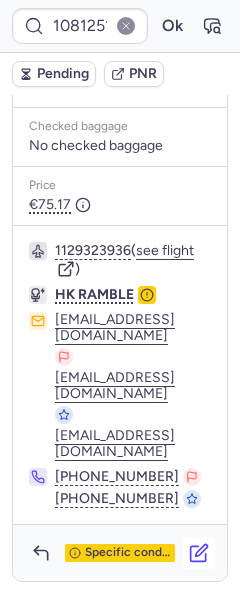 click 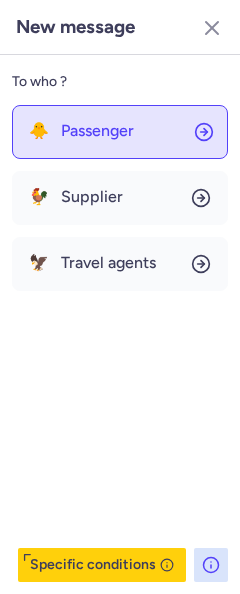 click on "Passenger" at bounding box center (97, 131) 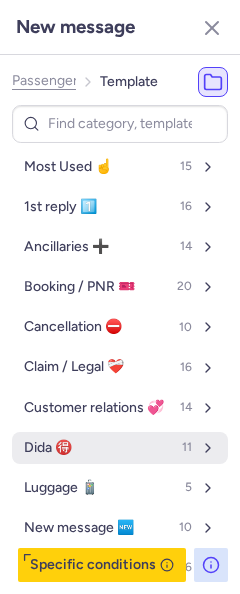 click on "Dida 🉐 11" at bounding box center (120, 448) 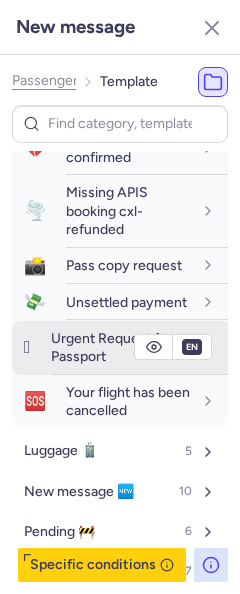 scroll, scrollTop: 600, scrollLeft: 0, axis: vertical 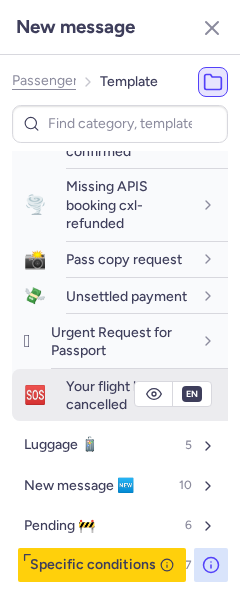 click on "Your flight has been cancelled" at bounding box center [128, 395] 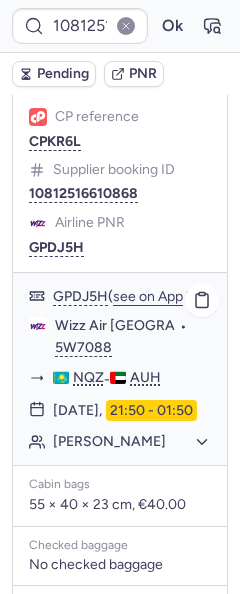 scroll, scrollTop: 229, scrollLeft: 0, axis: vertical 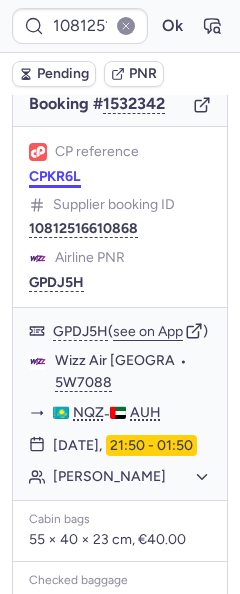 click on "CPKR6L" at bounding box center (55, 177) 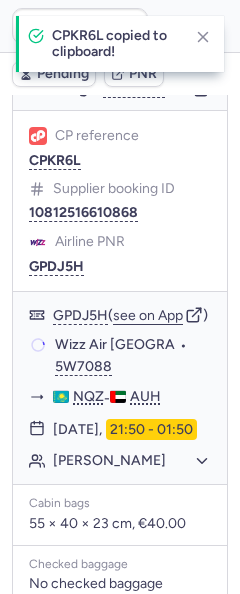 scroll, scrollTop: 229, scrollLeft: 0, axis: vertical 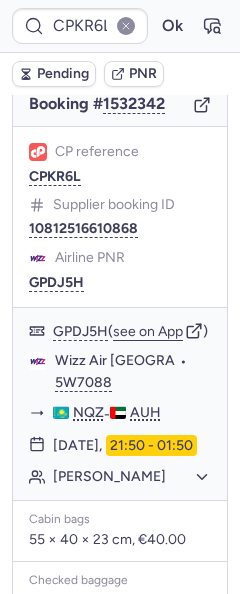 type on "CPJPWC" 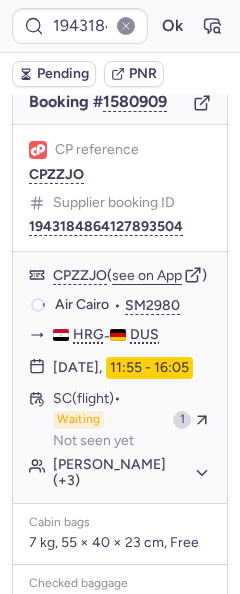 scroll, scrollTop: 229, scrollLeft: 0, axis: vertical 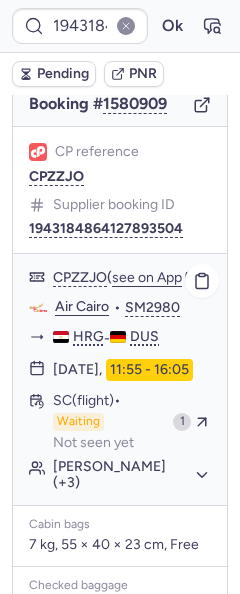 click on "CPZZJO  ( see on App )  Air Cairo  •  SM2980 HRG  -  DUS [DATE]  11:55 - 16:05 SC   (flight)  Waiting Not seen yet 1 [PERSON_NAME] (+3)" at bounding box center [120, 379] 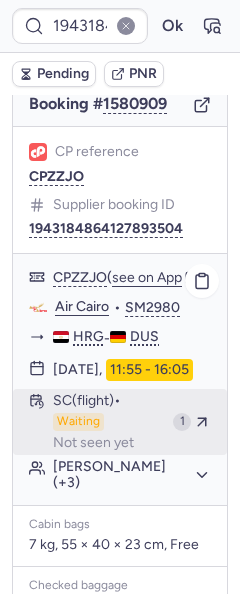 click on "Waiting" at bounding box center (78, 422) 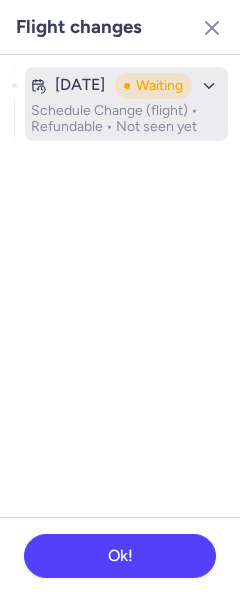click on "Schedule Change (flight) • Refundable • Not seen yet" at bounding box center (126, 119) 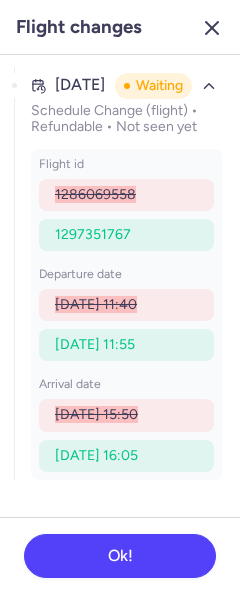 click 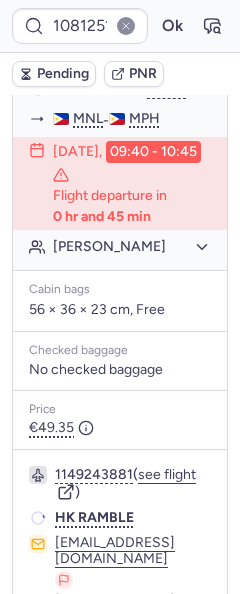 scroll, scrollTop: 782, scrollLeft: 0, axis: vertical 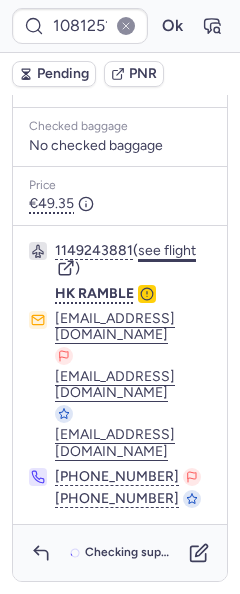 click on "see flight" 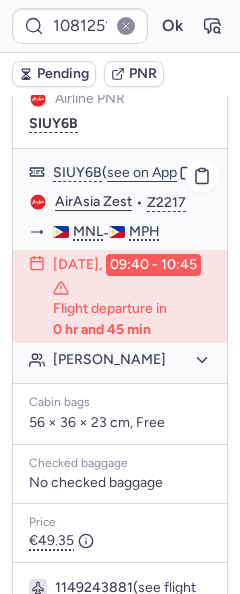 scroll, scrollTop: 382, scrollLeft: 0, axis: vertical 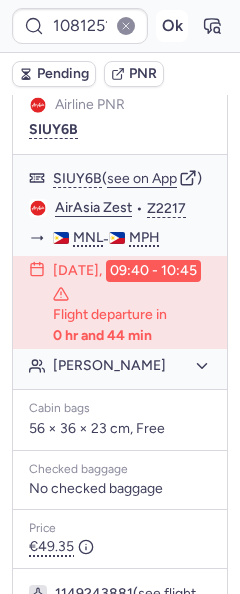 click on "Ok" at bounding box center (172, 26) 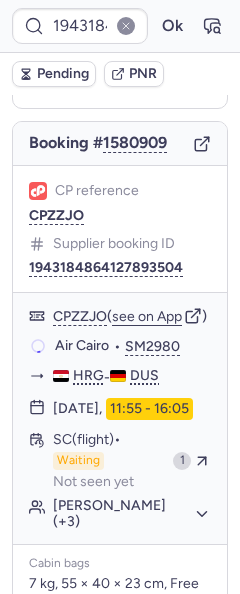 scroll, scrollTop: 182, scrollLeft: 0, axis: vertical 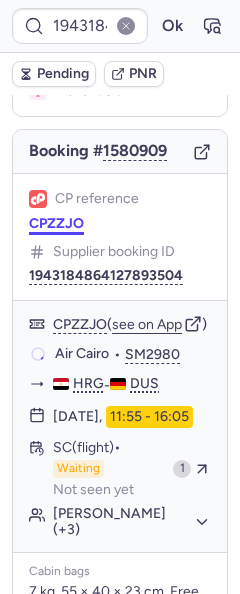 click on "CPZZJO" at bounding box center (56, 224) 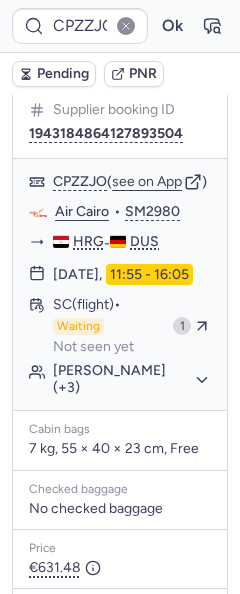 scroll, scrollTop: 1521, scrollLeft: 0, axis: vertical 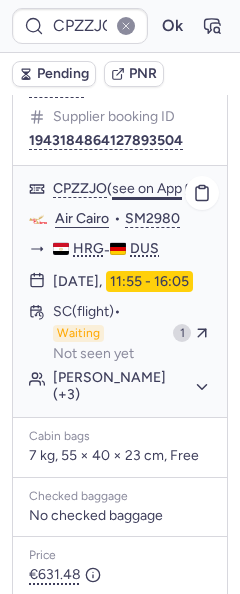 click on "see on App" 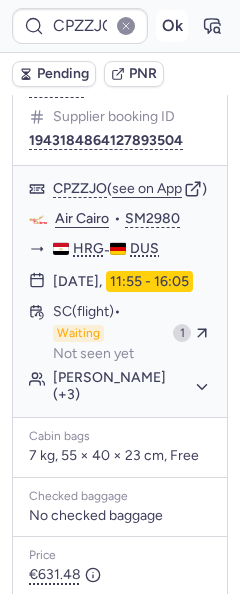 click on "Ok" at bounding box center [172, 26] 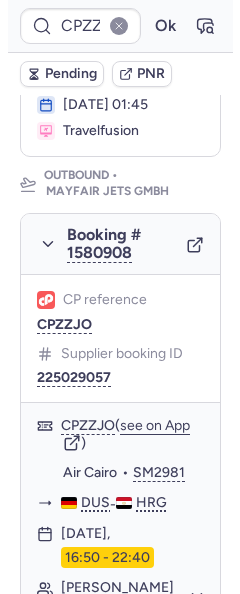 scroll, scrollTop: 219, scrollLeft: 0, axis: vertical 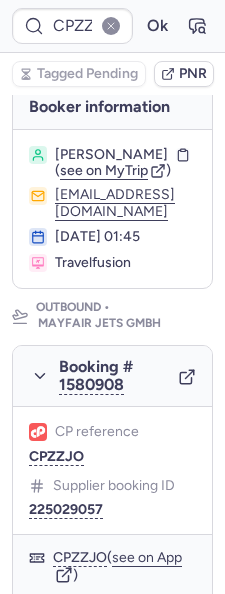 type on "CPJPWC" 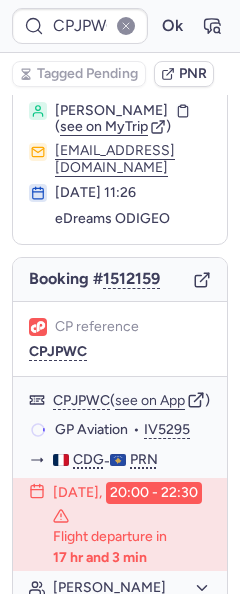 scroll, scrollTop: 50, scrollLeft: 0, axis: vertical 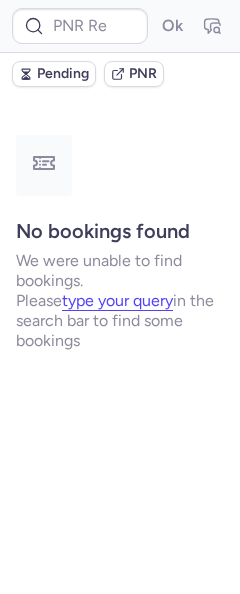 type on "CPJPWC" 